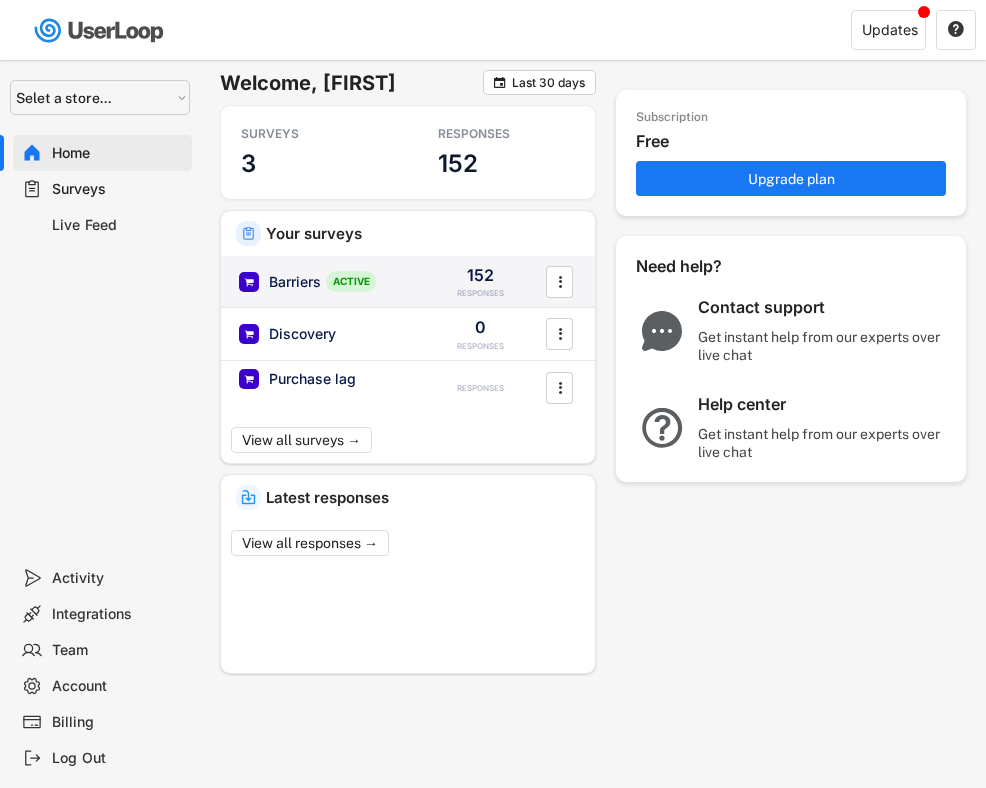 scroll, scrollTop: 0, scrollLeft: 0, axis: both 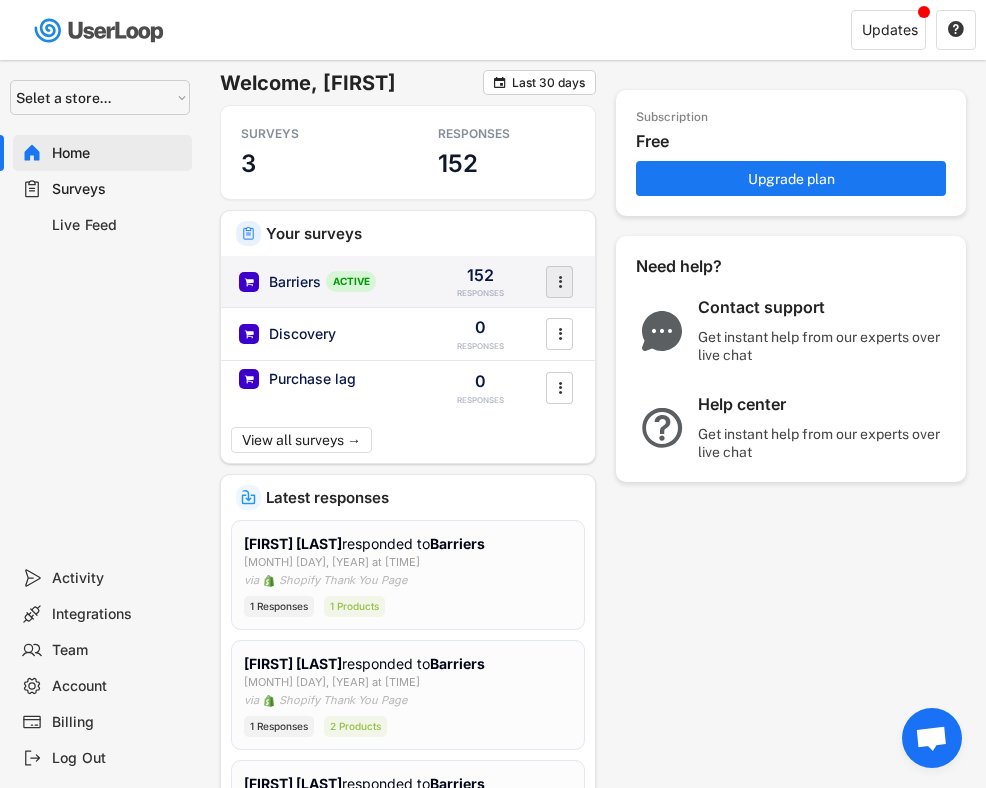 click on "" at bounding box center [560, 282] 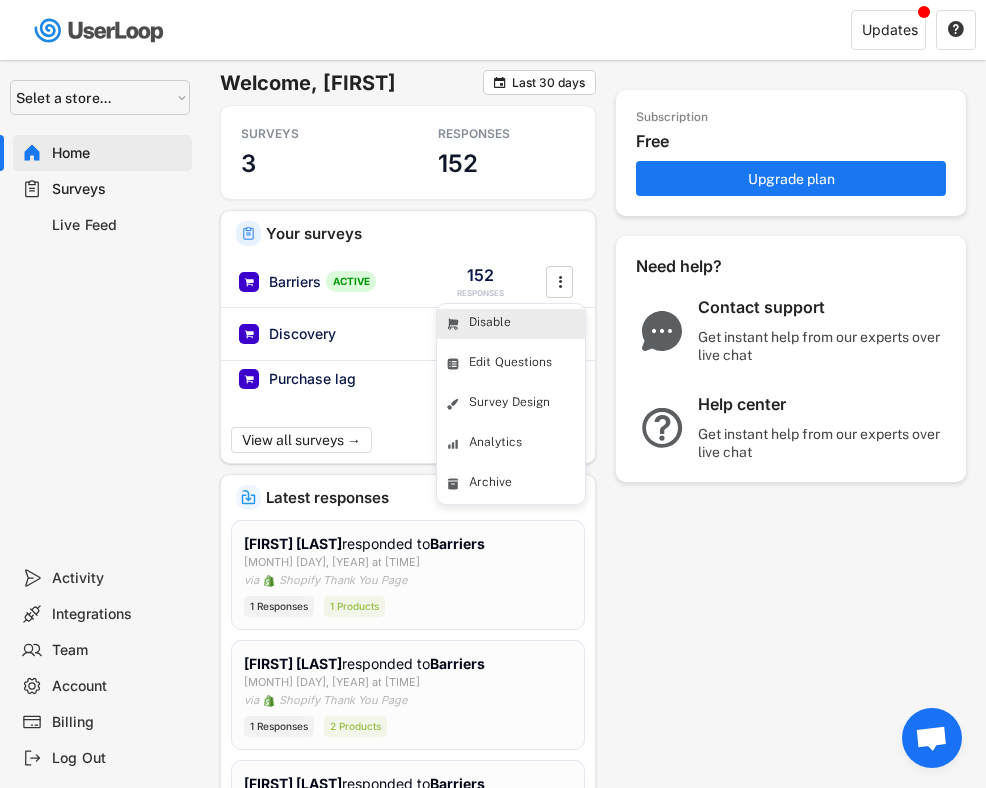click on "Disable" at bounding box center (527, 324) 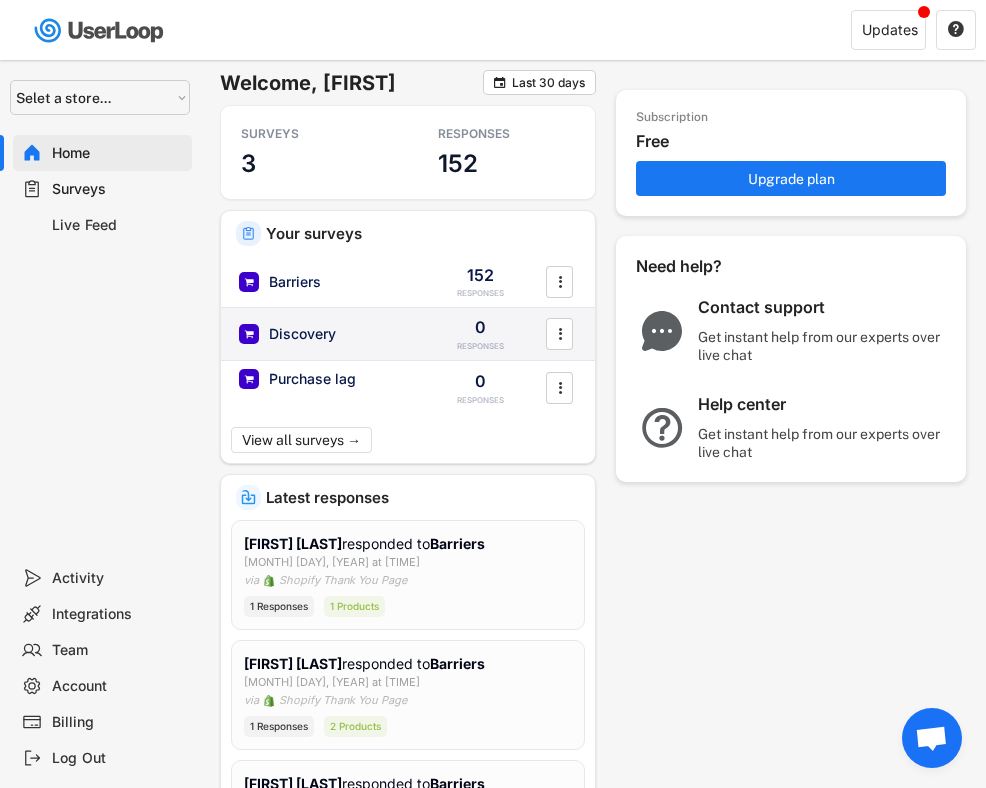click on "Discovery" at bounding box center [323, 334] 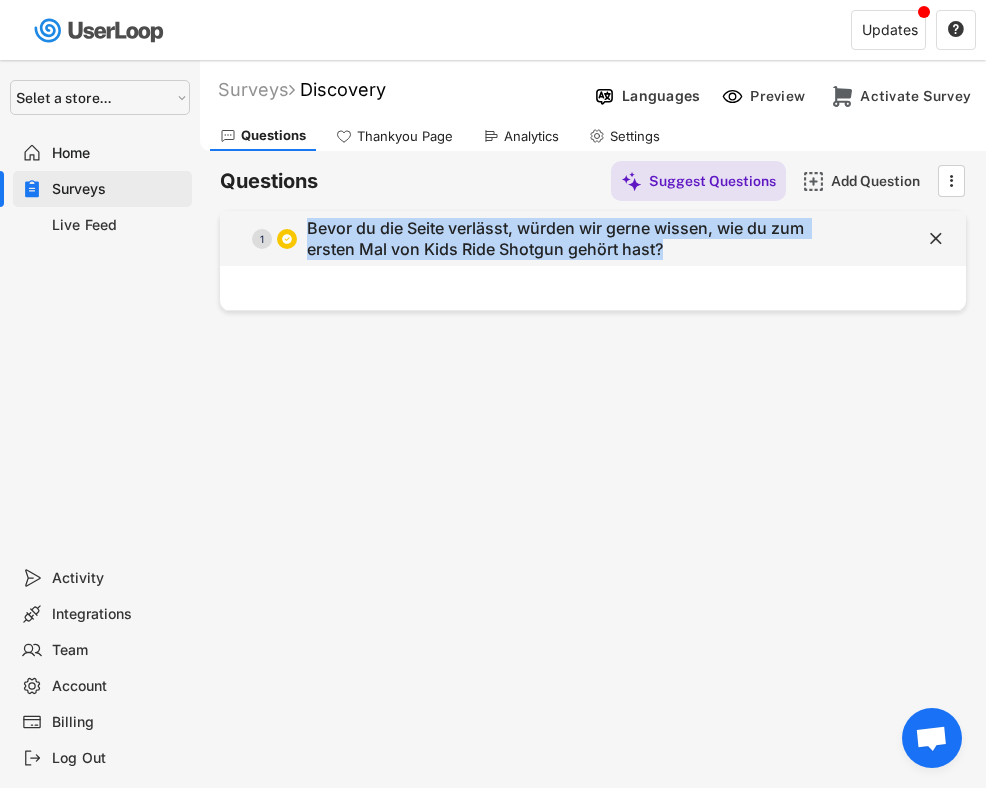 drag, startPoint x: 689, startPoint y: 246, endPoint x: 310, endPoint y: 227, distance: 379.47595 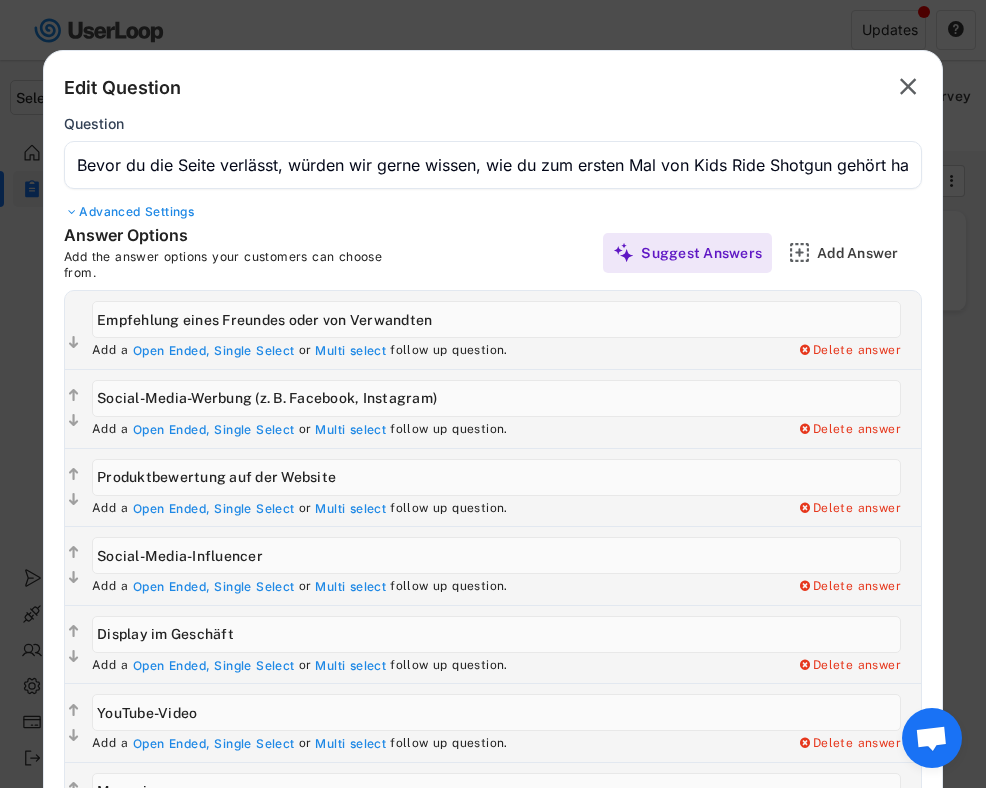 copy on "Bevor du die Seite verlässt, würden wir gerne wissen, wie du zum ersten Mal von Kids Ride Shotgun gehört hast?" 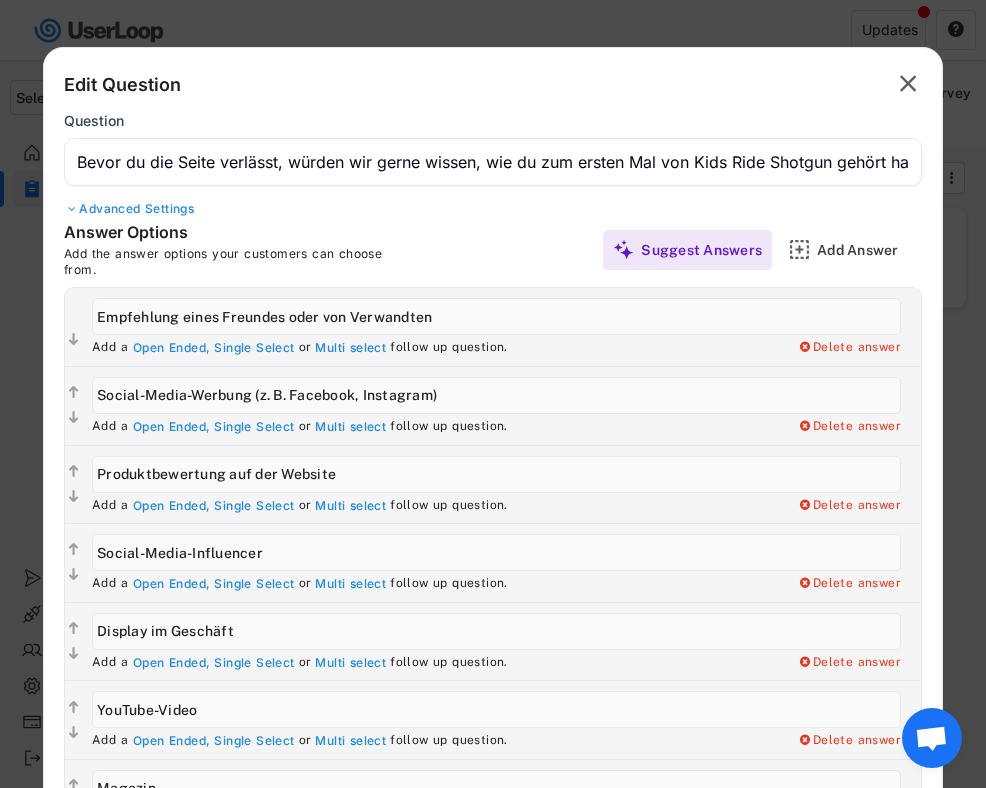click at bounding box center (496, 316) 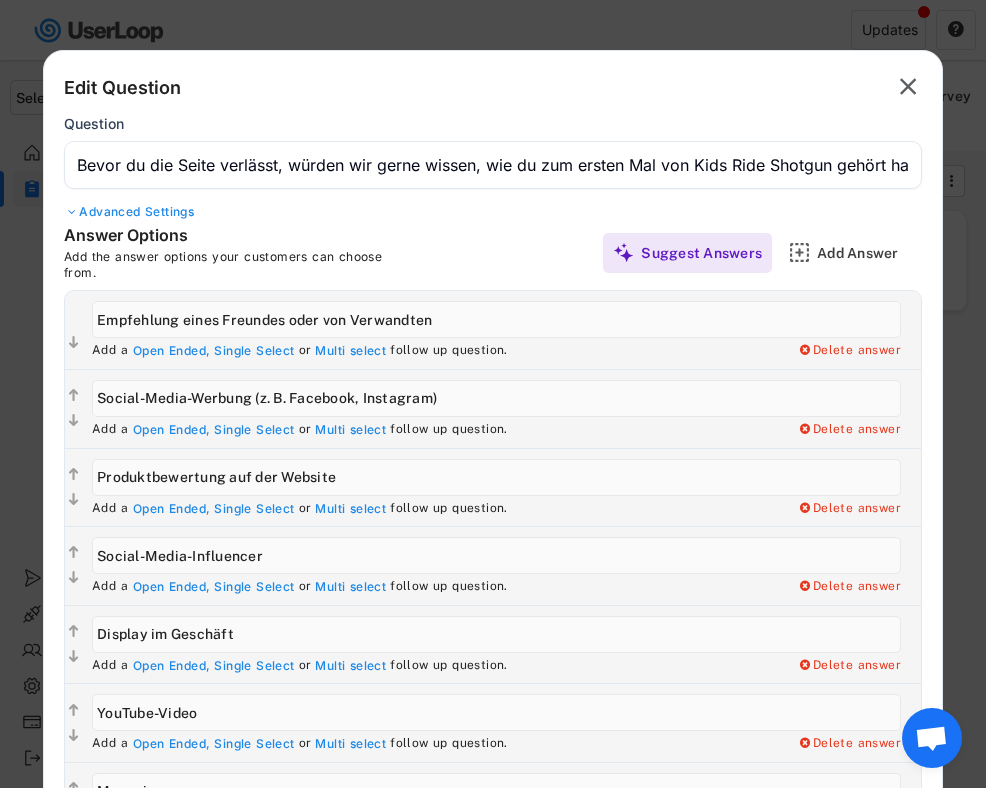 scroll, scrollTop: 1, scrollLeft: 0, axis: vertical 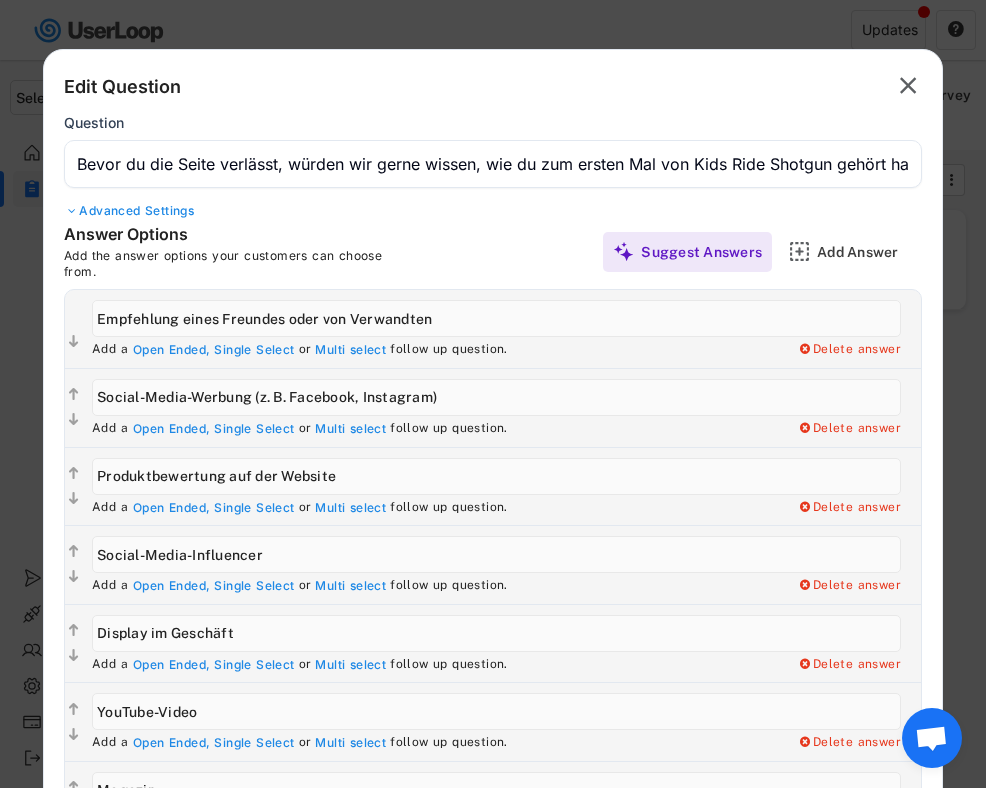 click at bounding box center (496, 476) 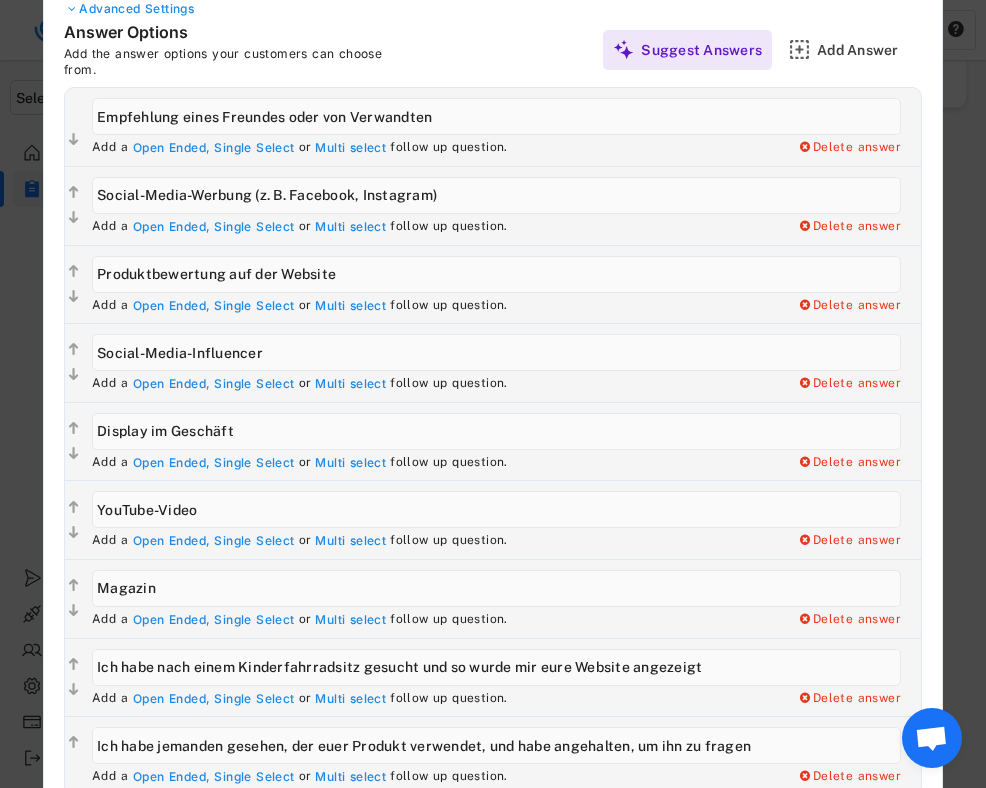 scroll, scrollTop: 232, scrollLeft: 0, axis: vertical 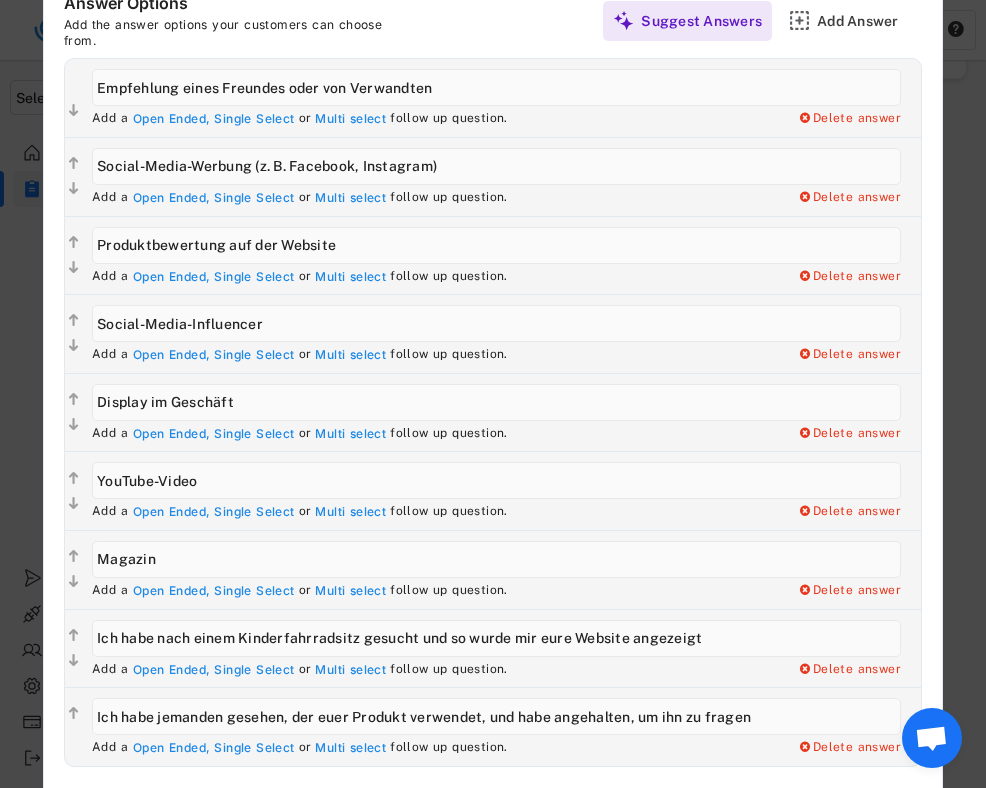 click at bounding box center (496, 323) 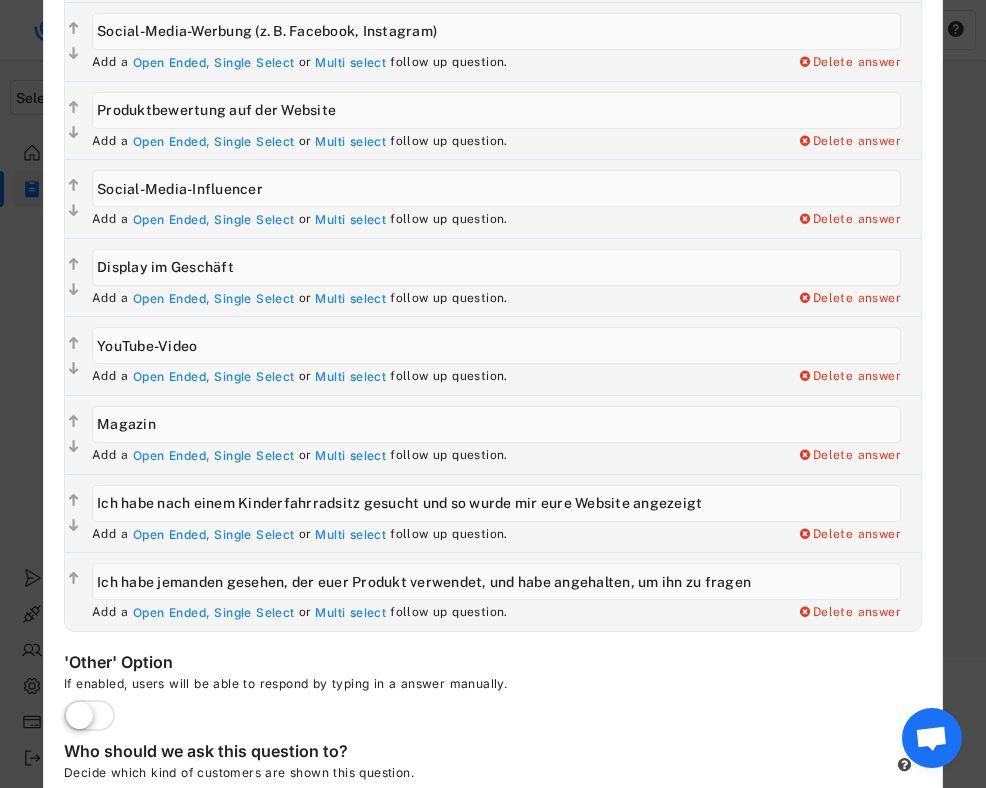 scroll, scrollTop: 383, scrollLeft: 0, axis: vertical 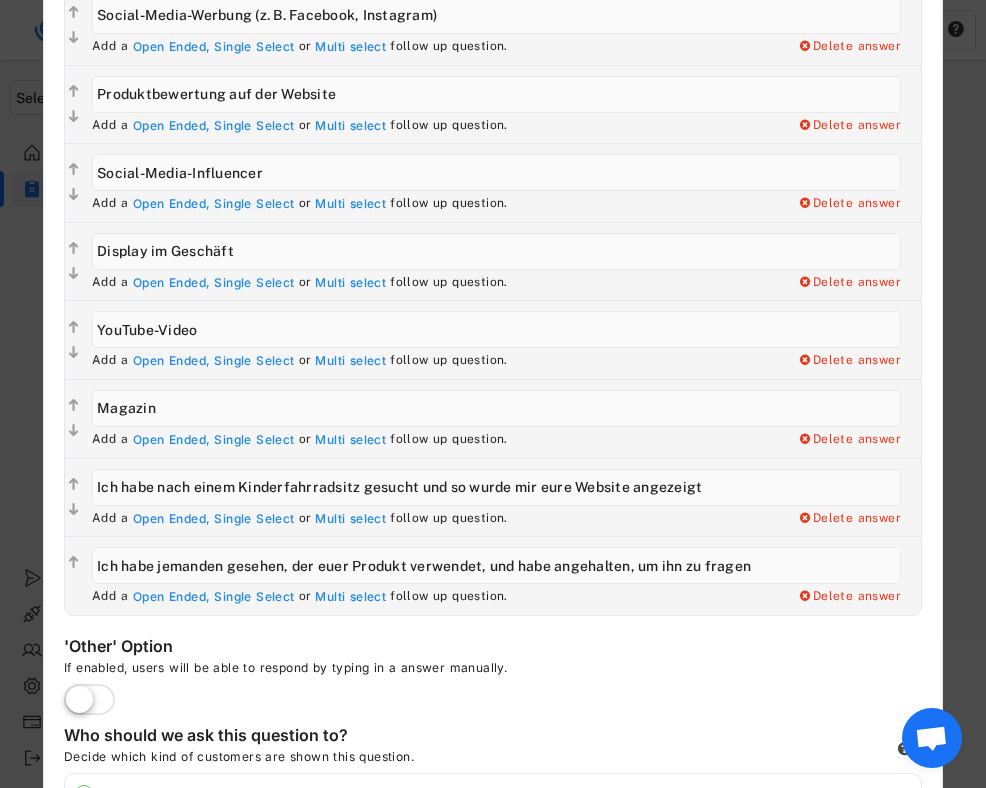 click at bounding box center [496, 487] 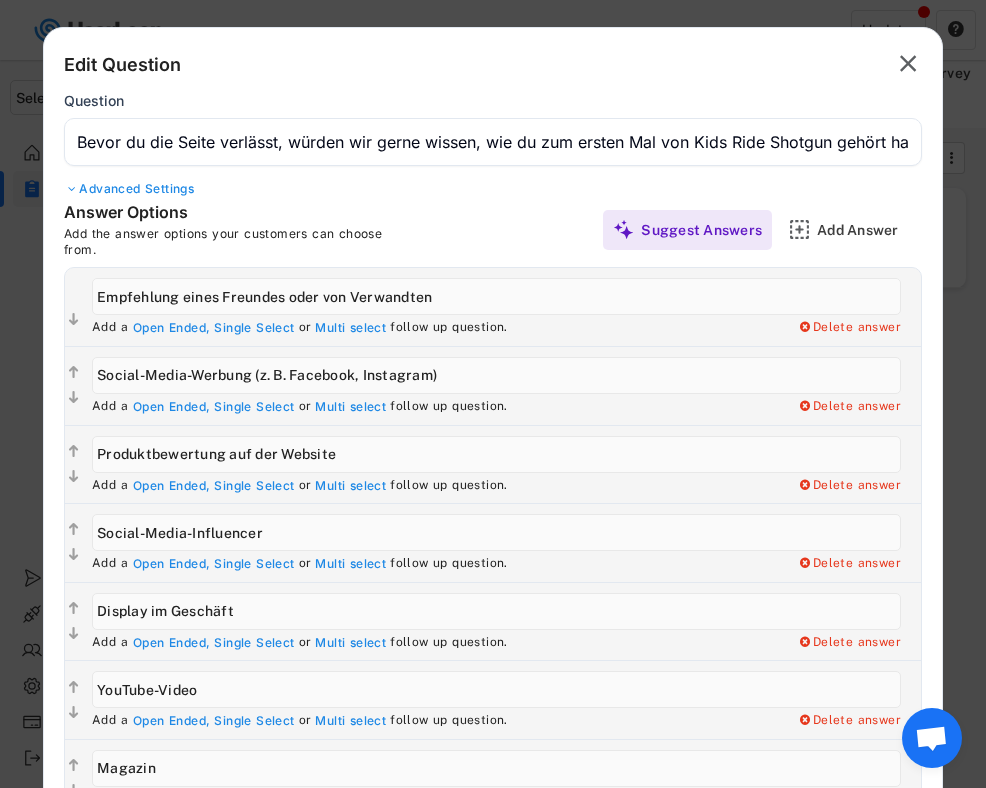 scroll, scrollTop: 0, scrollLeft: 0, axis: both 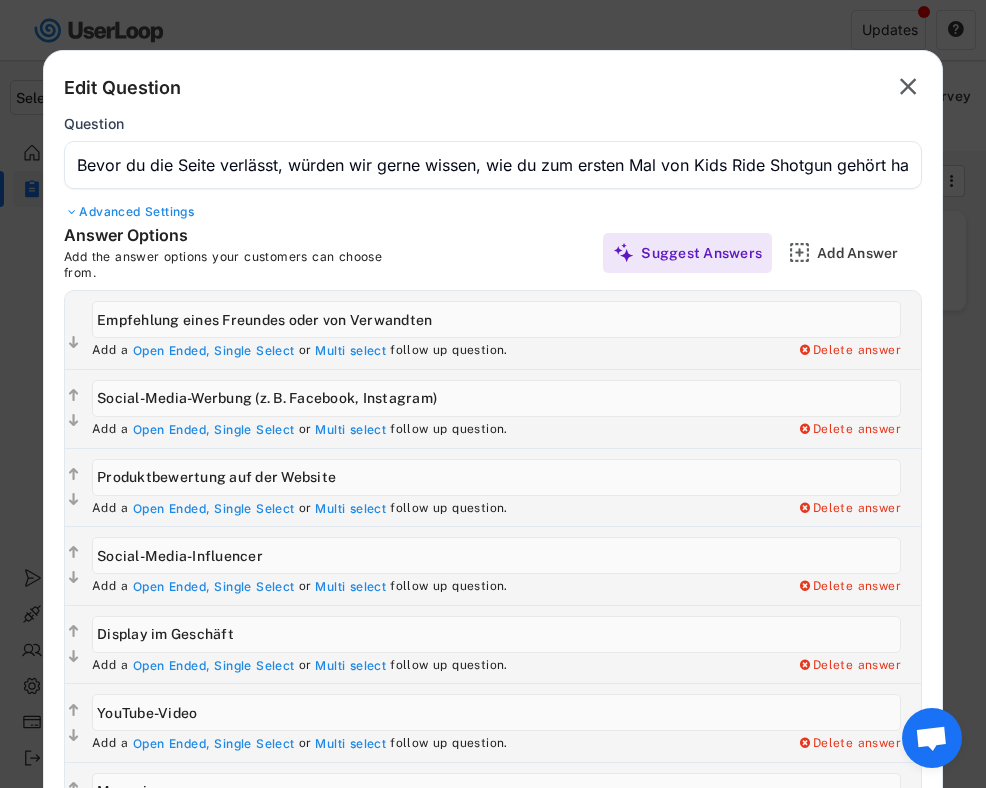 click at bounding box center [493, 165] 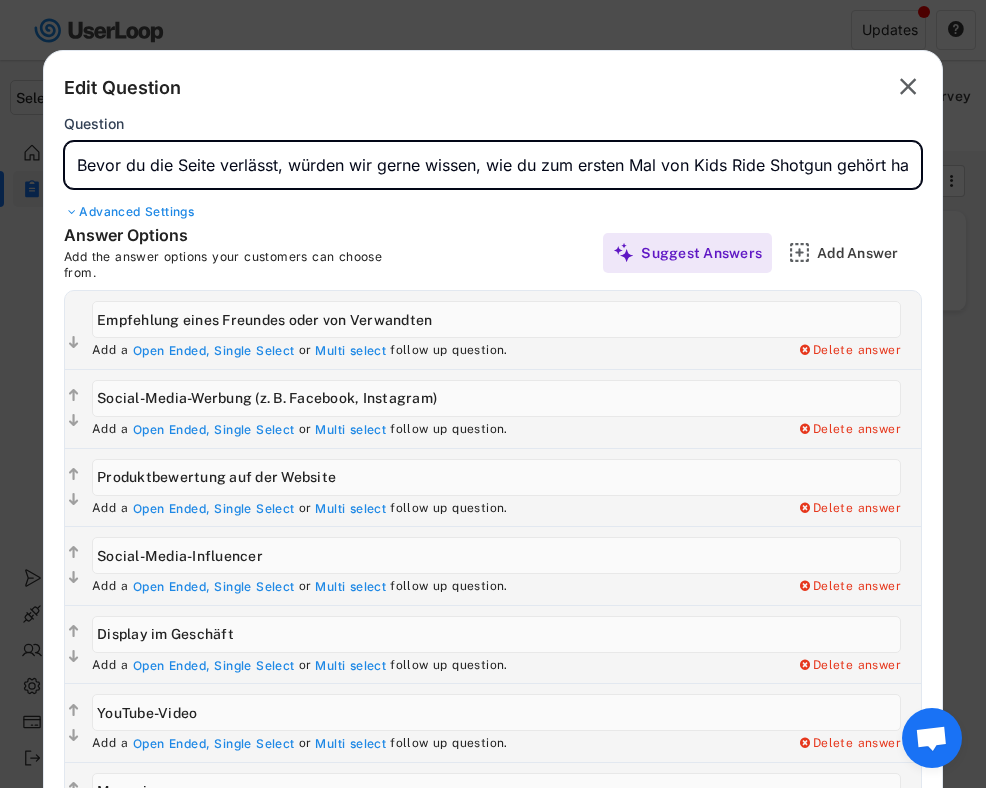 click at bounding box center [493, 165] 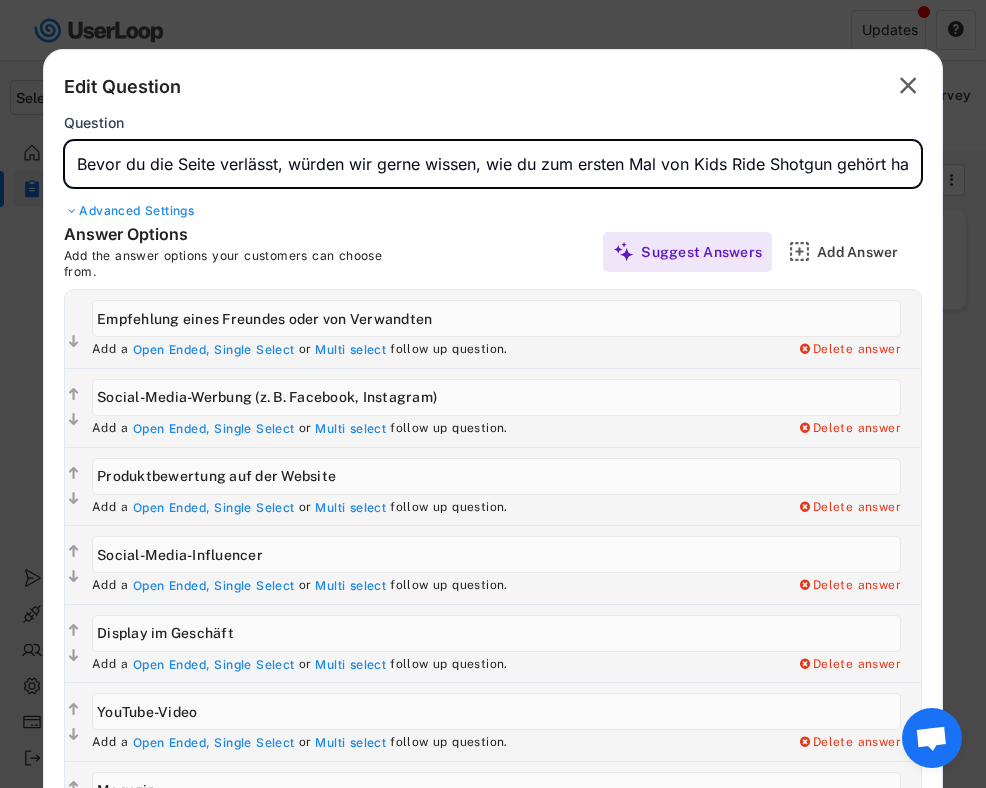 scroll, scrollTop: 4, scrollLeft: 0, axis: vertical 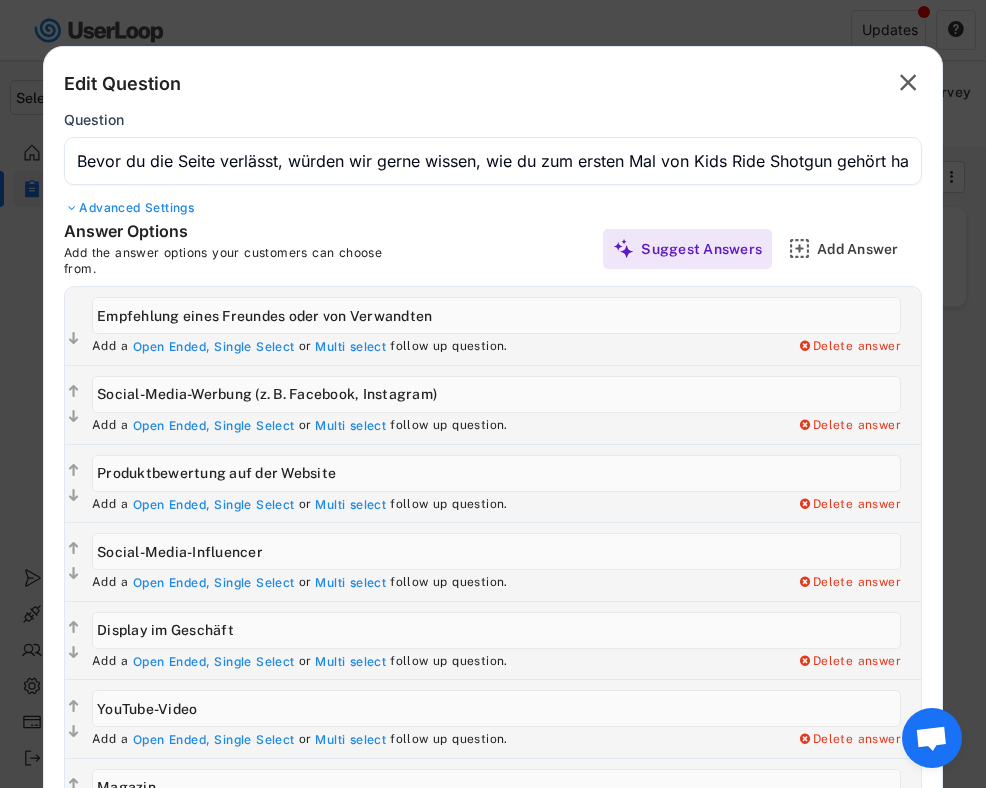 click at bounding box center (496, 315) 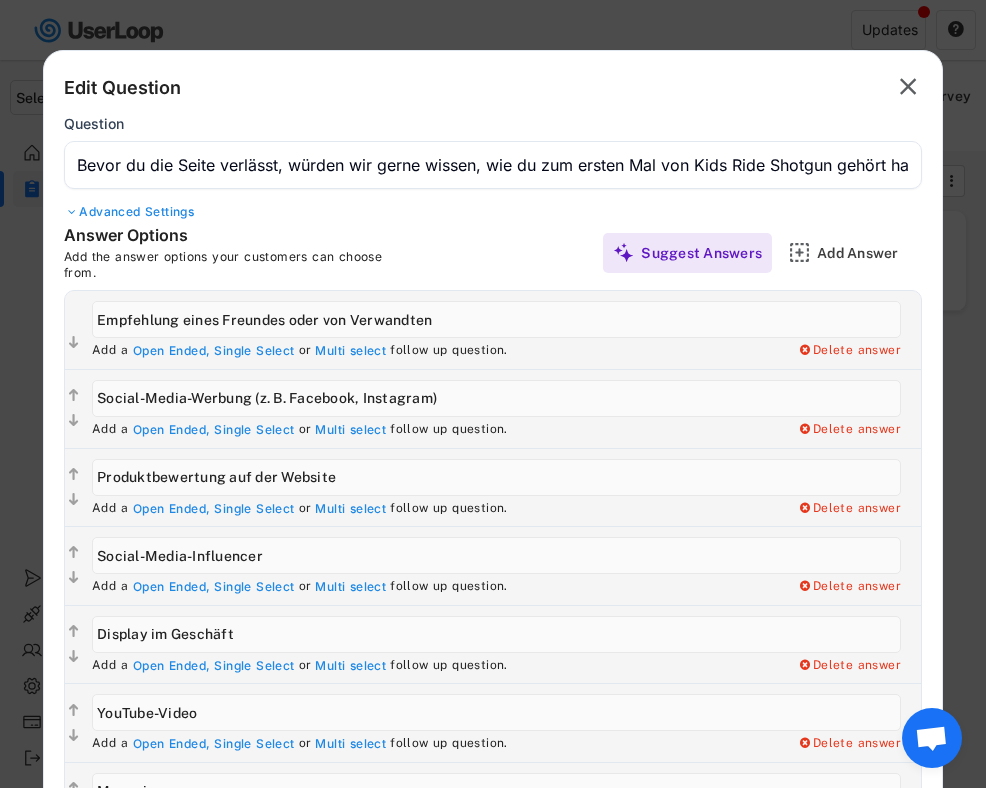click at bounding box center (496, 477) 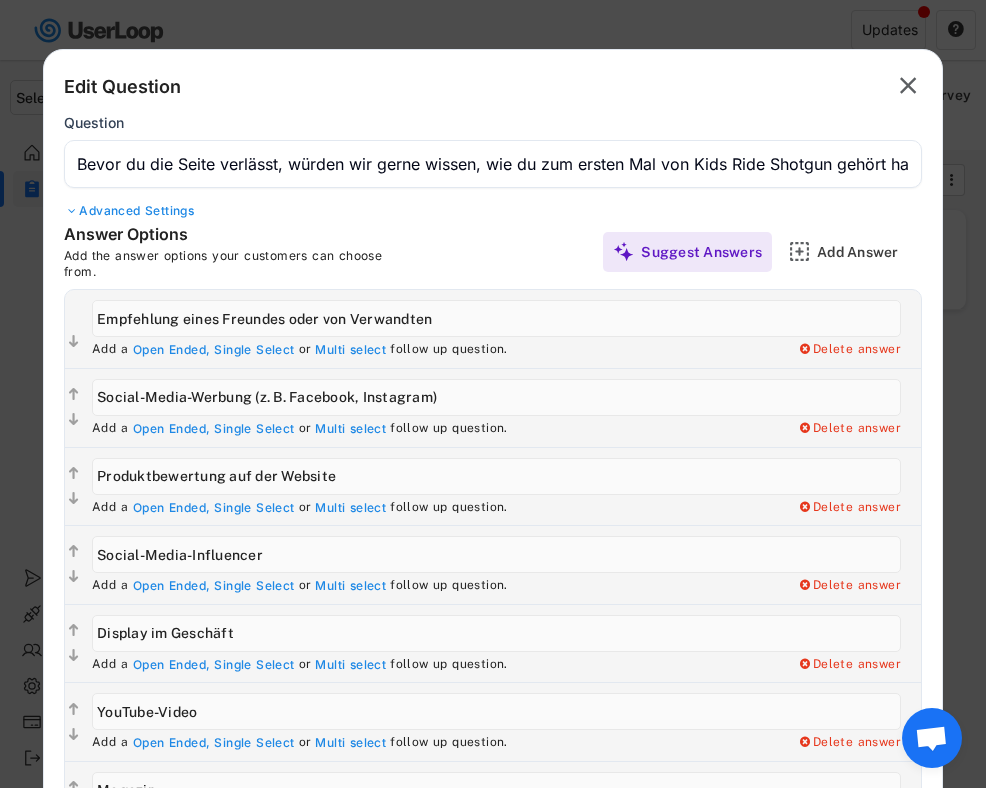 scroll, scrollTop: 2, scrollLeft: 0, axis: vertical 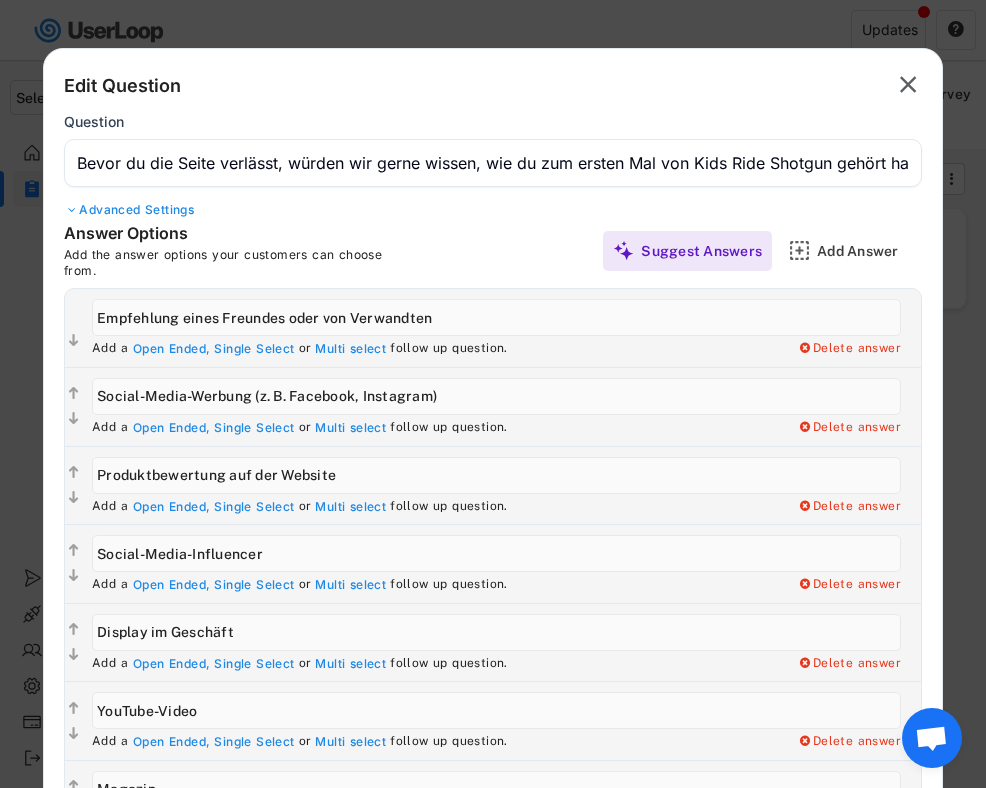 click at bounding box center [496, 475] 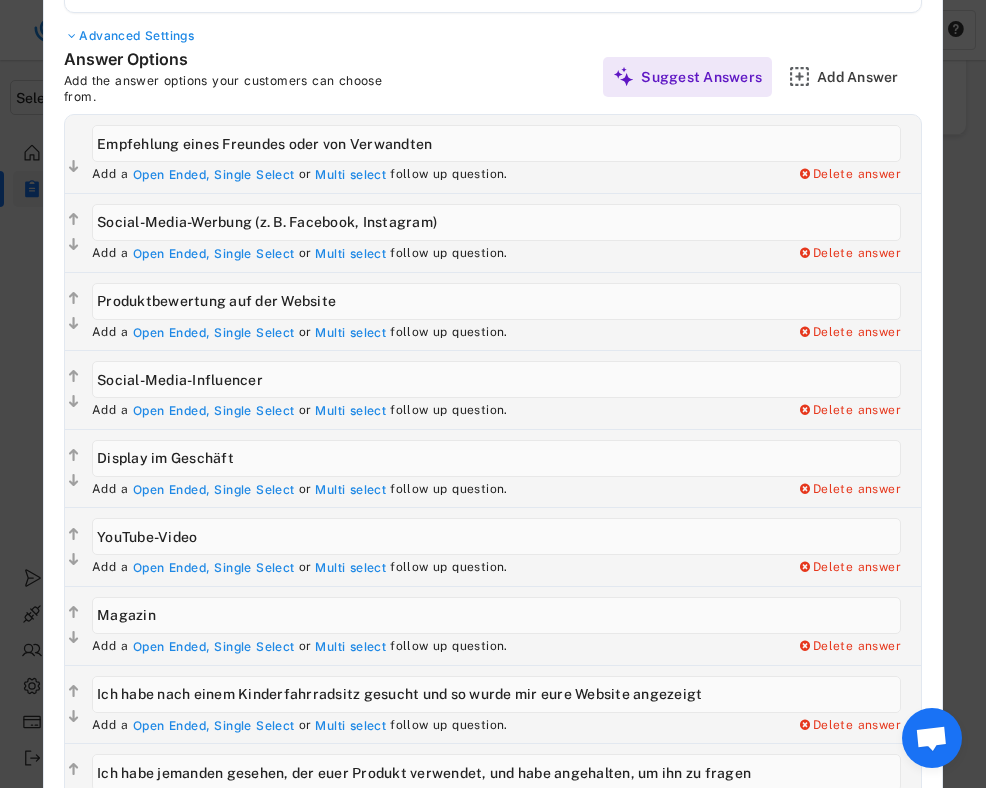 click at bounding box center [496, 379] 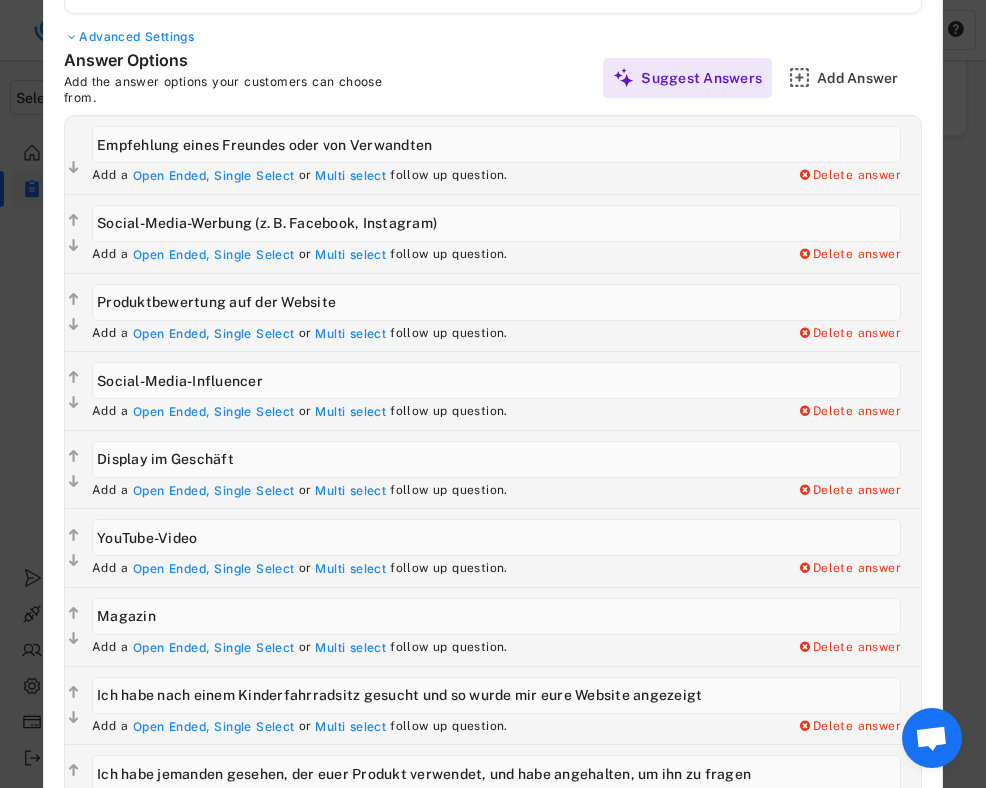 click at bounding box center (496, 380) 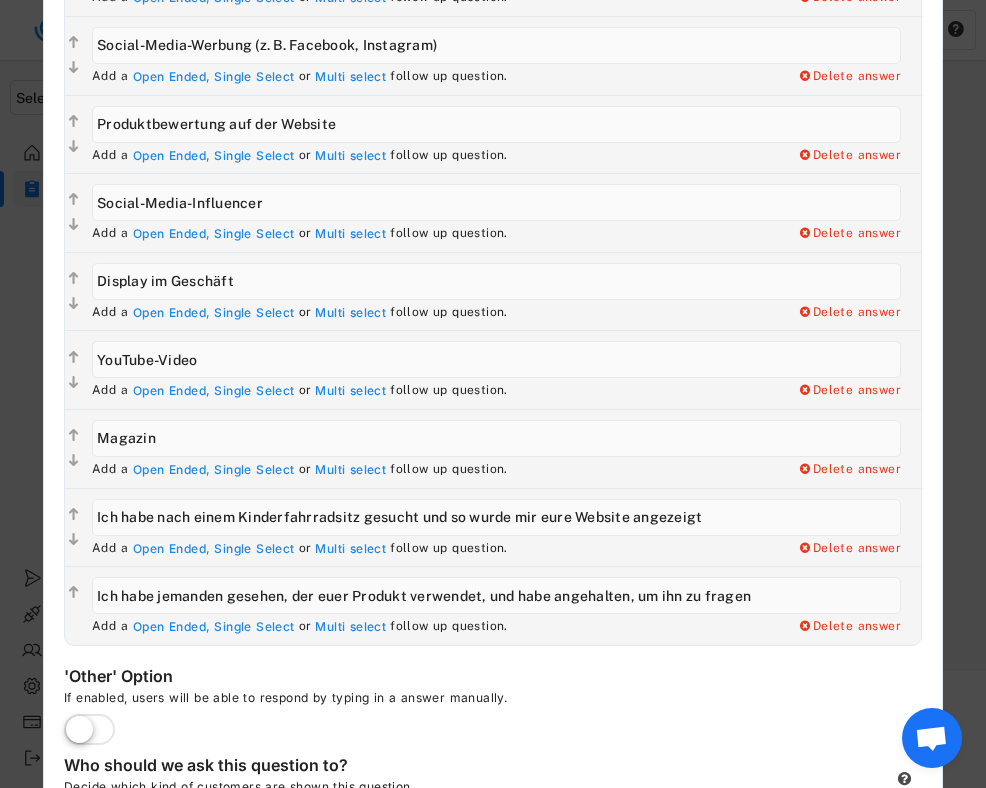 scroll, scrollTop: 394, scrollLeft: 0, axis: vertical 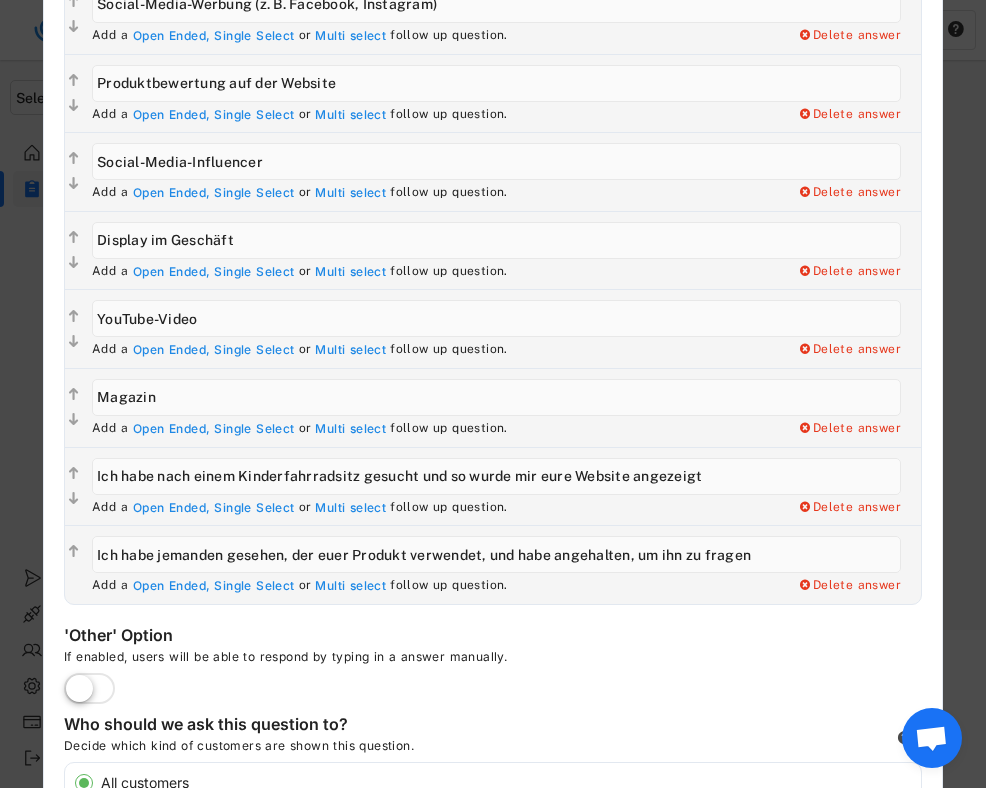 click at bounding box center [496, 476] 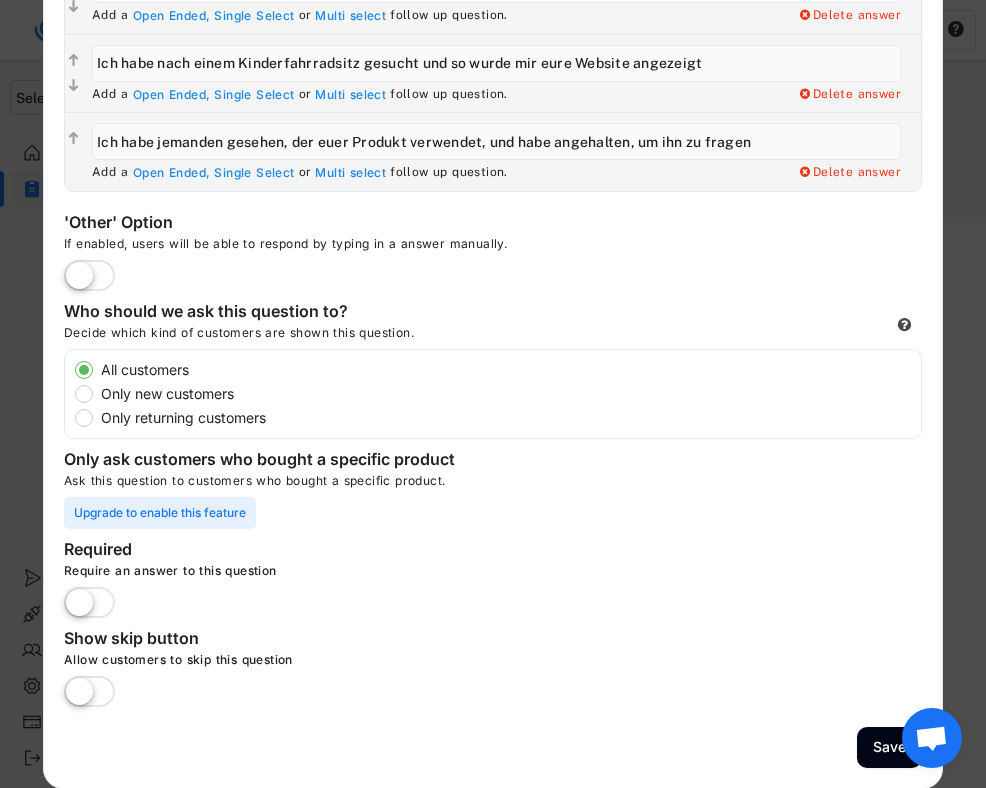 scroll, scrollTop: 0, scrollLeft: 0, axis: both 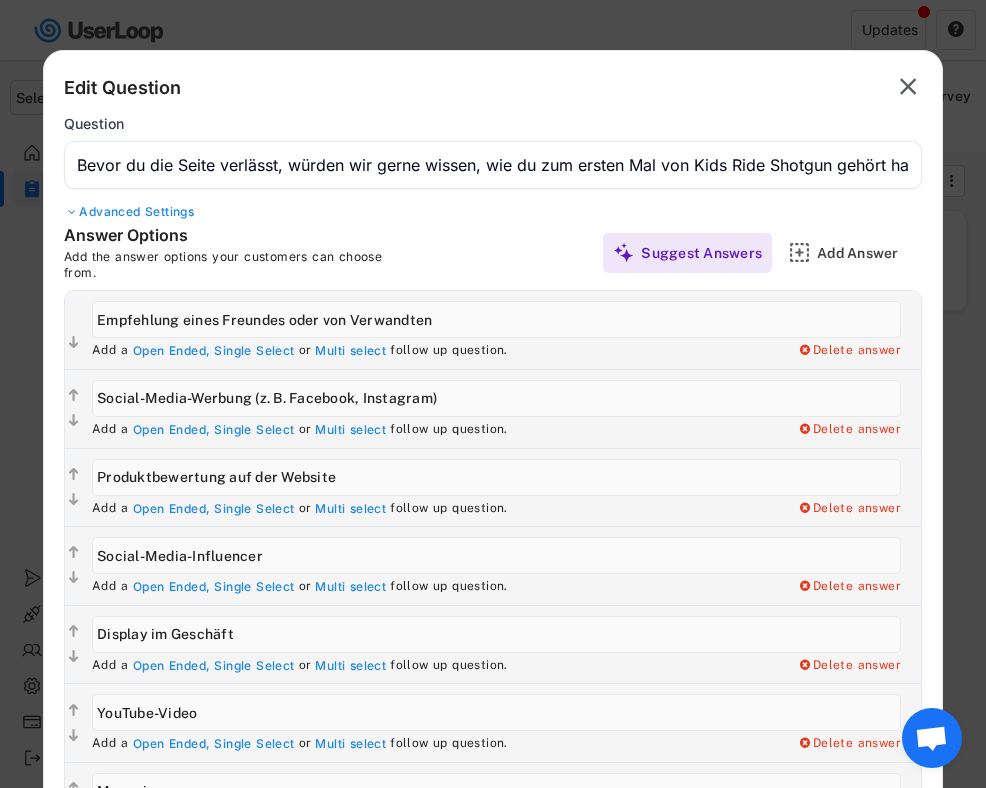 click on "" at bounding box center [908, 86] 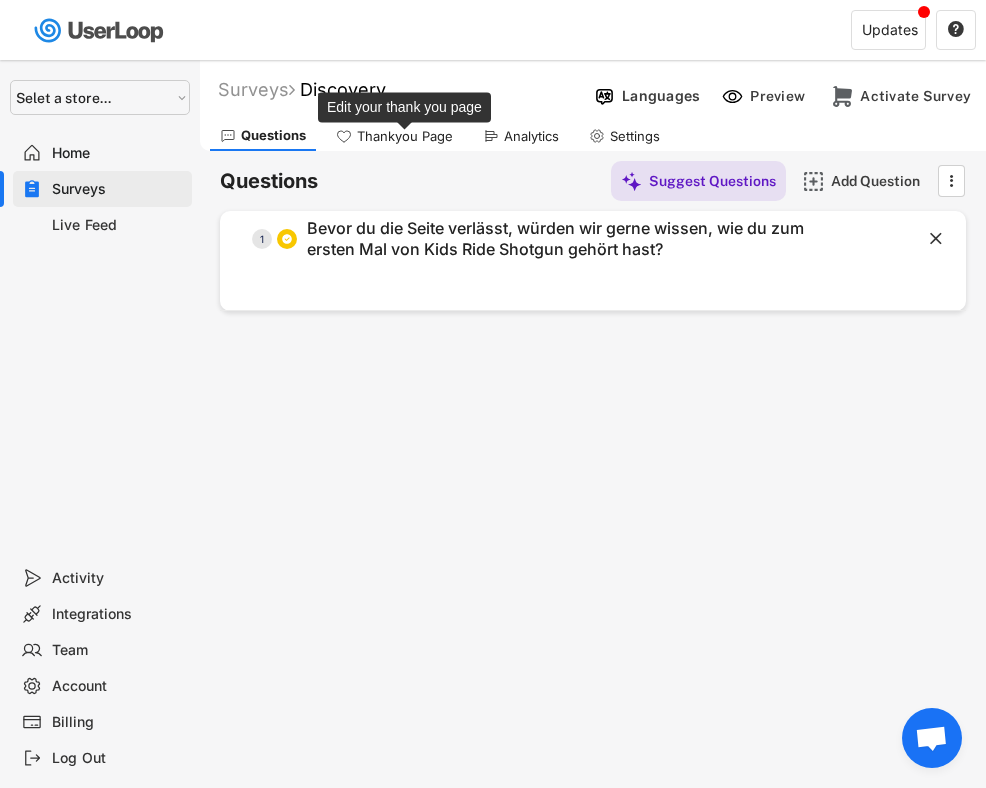 click on "Thankyou Page" at bounding box center (405, 136) 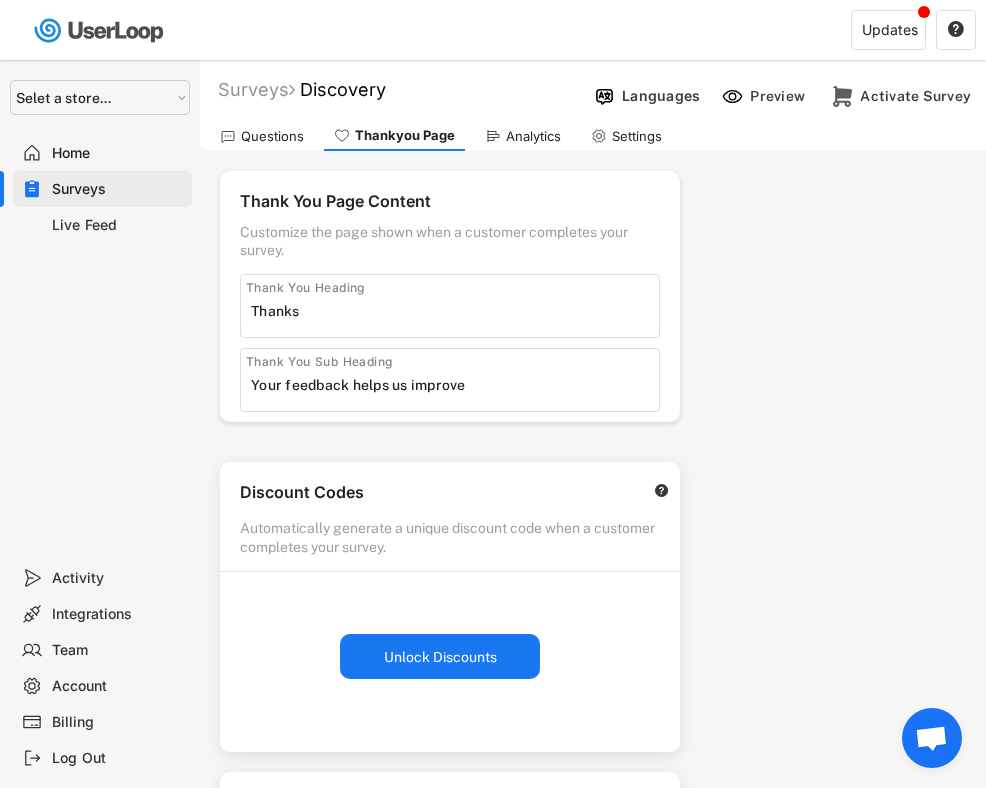 click on "Surveys" at bounding box center [118, 189] 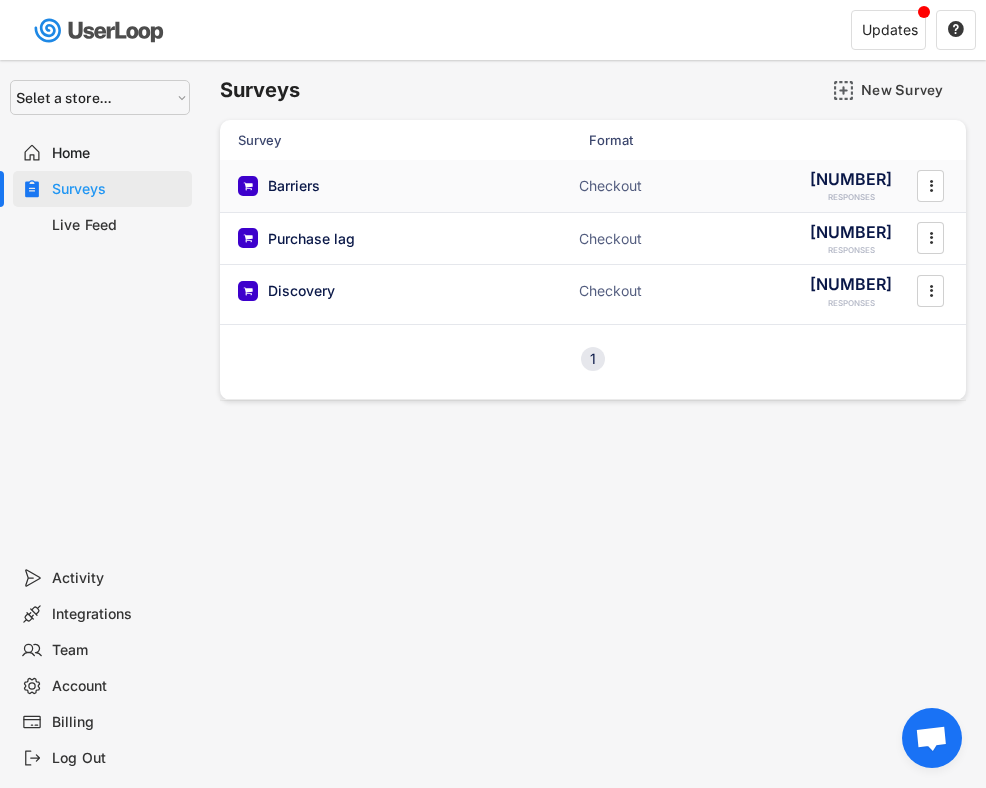 click on "Barriers" at bounding box center [402, 186] 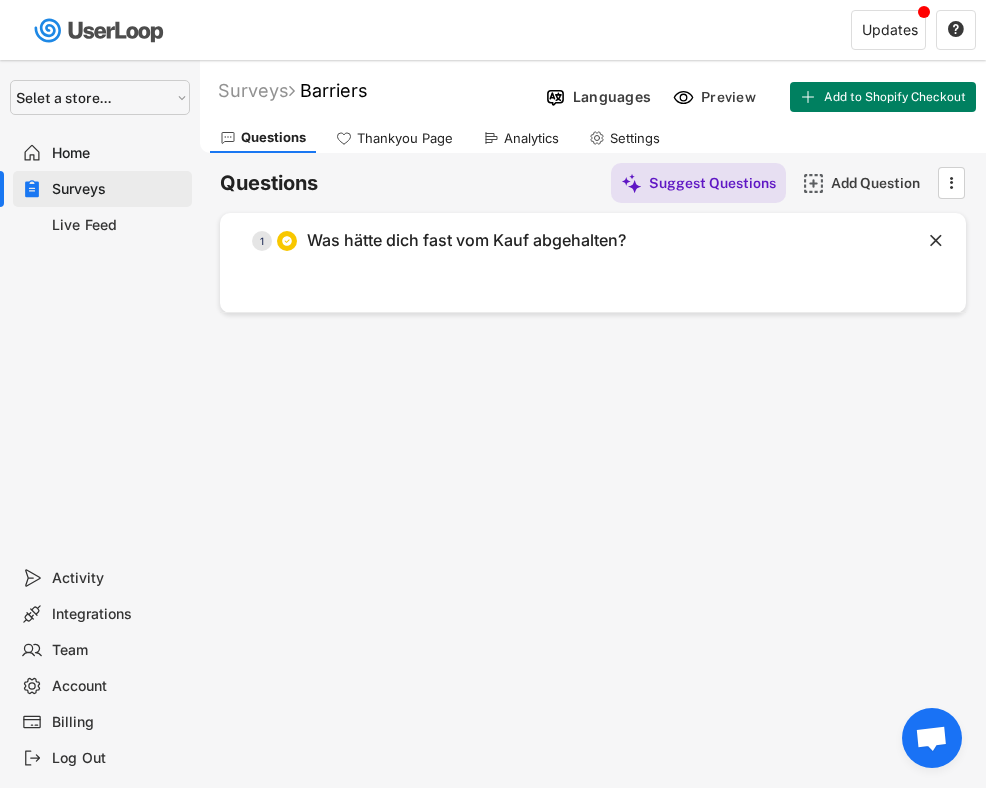 click on "Thankyou Page" at bounding box center [405, 138] 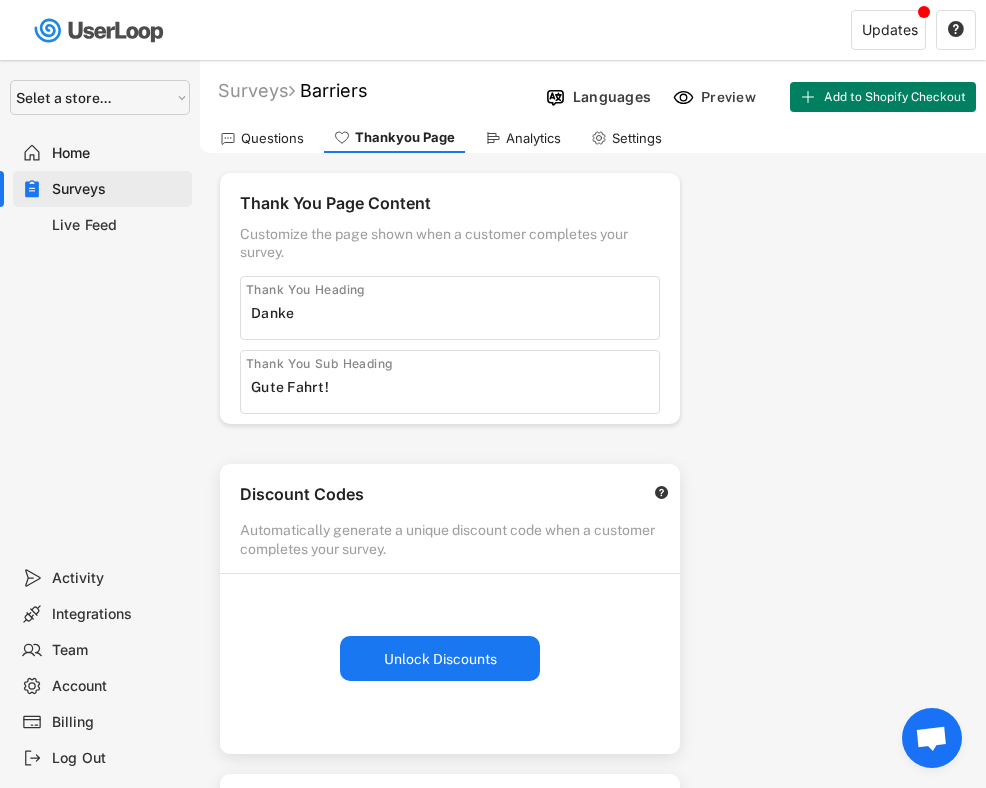 click on "Thank You Heading" at bounding box center (450, 308) 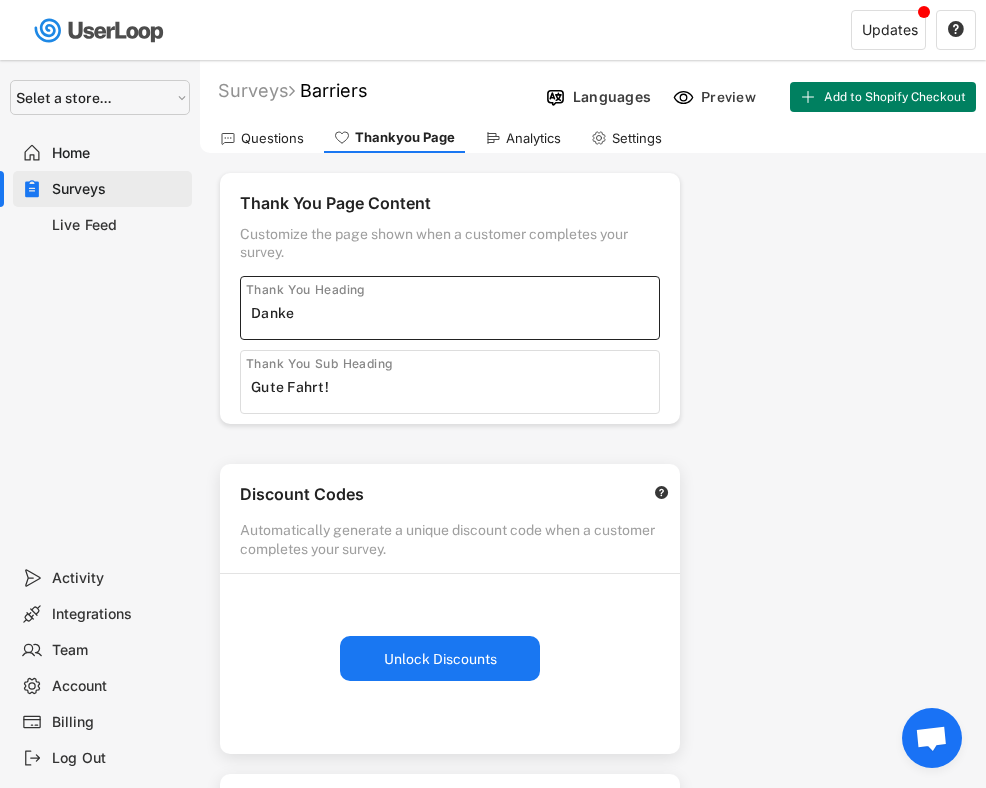 click at bounding box center (455, 313) 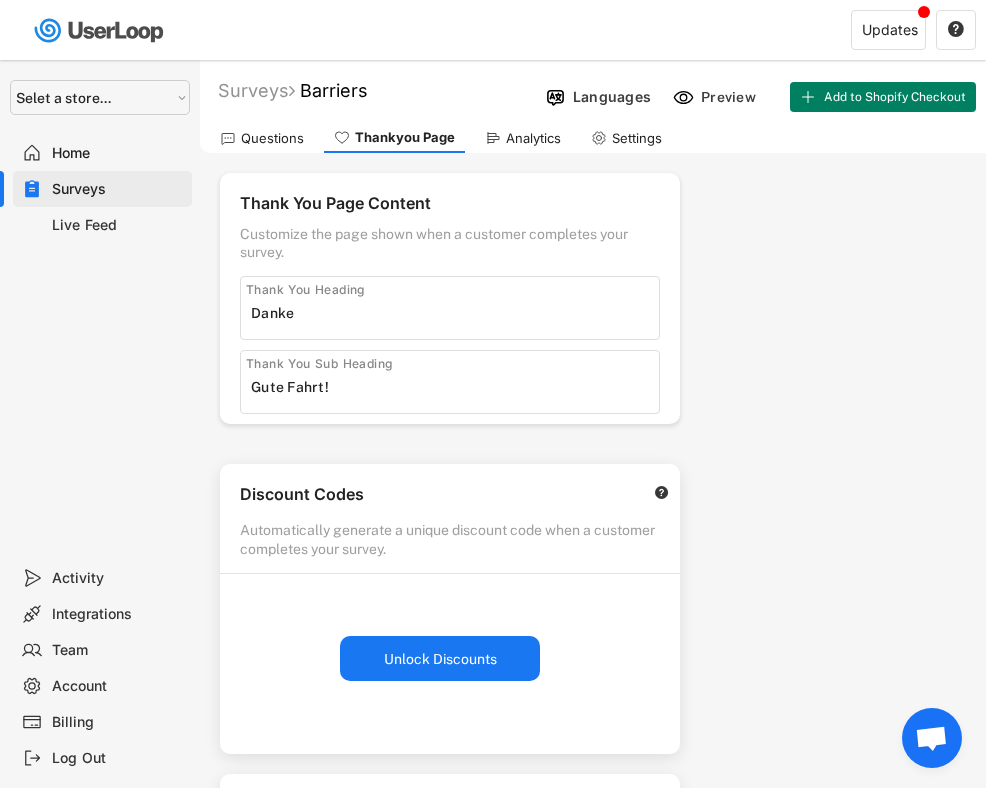 click at bounding box center (455, 387) 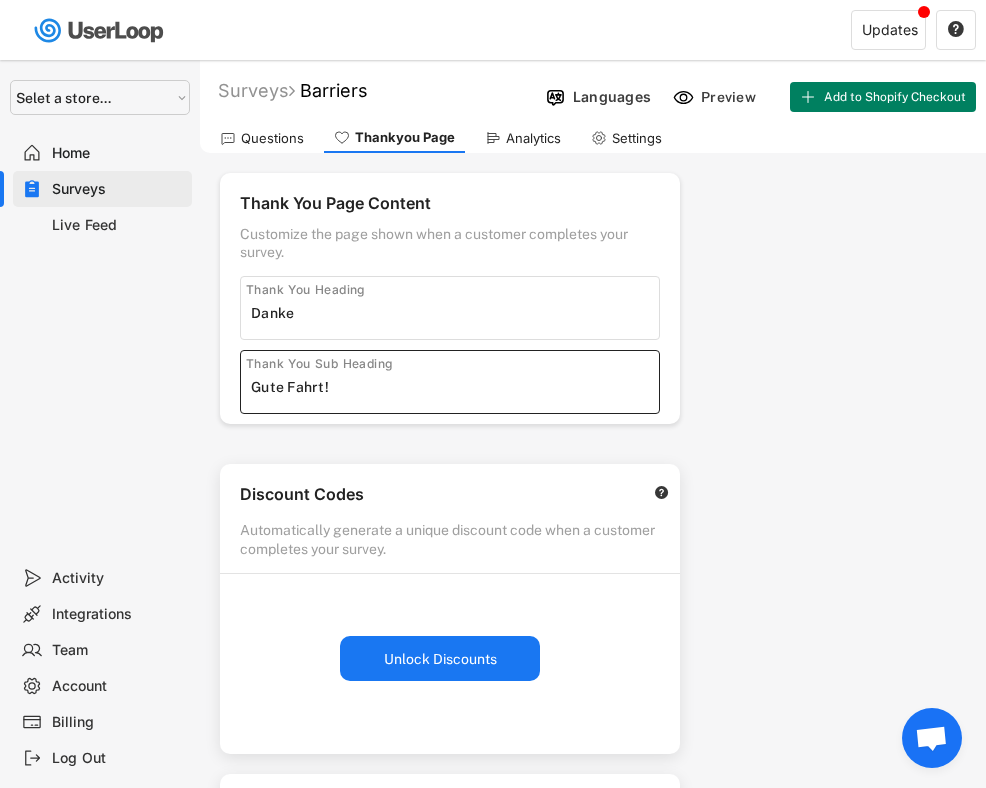 click at bounding box center (455, 387) 